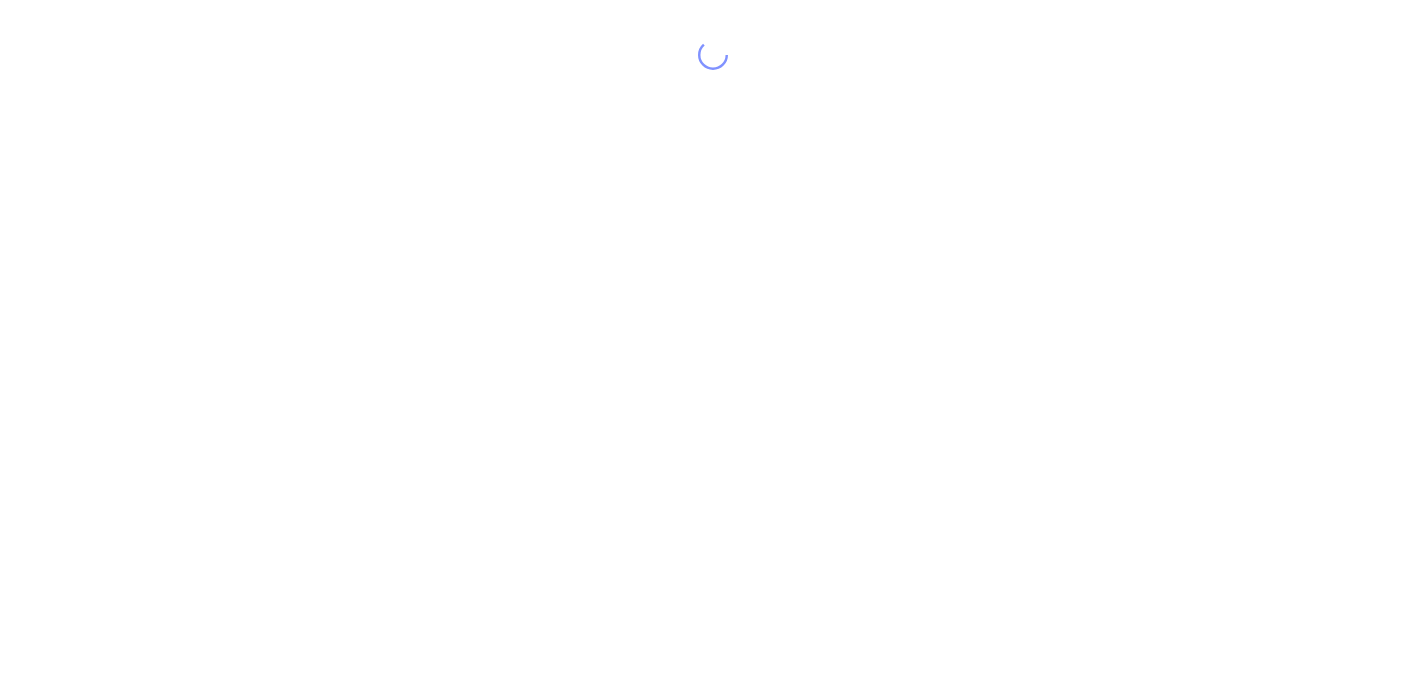 scroll, scrollTop: 0, scrollLeft: 0, axis: both 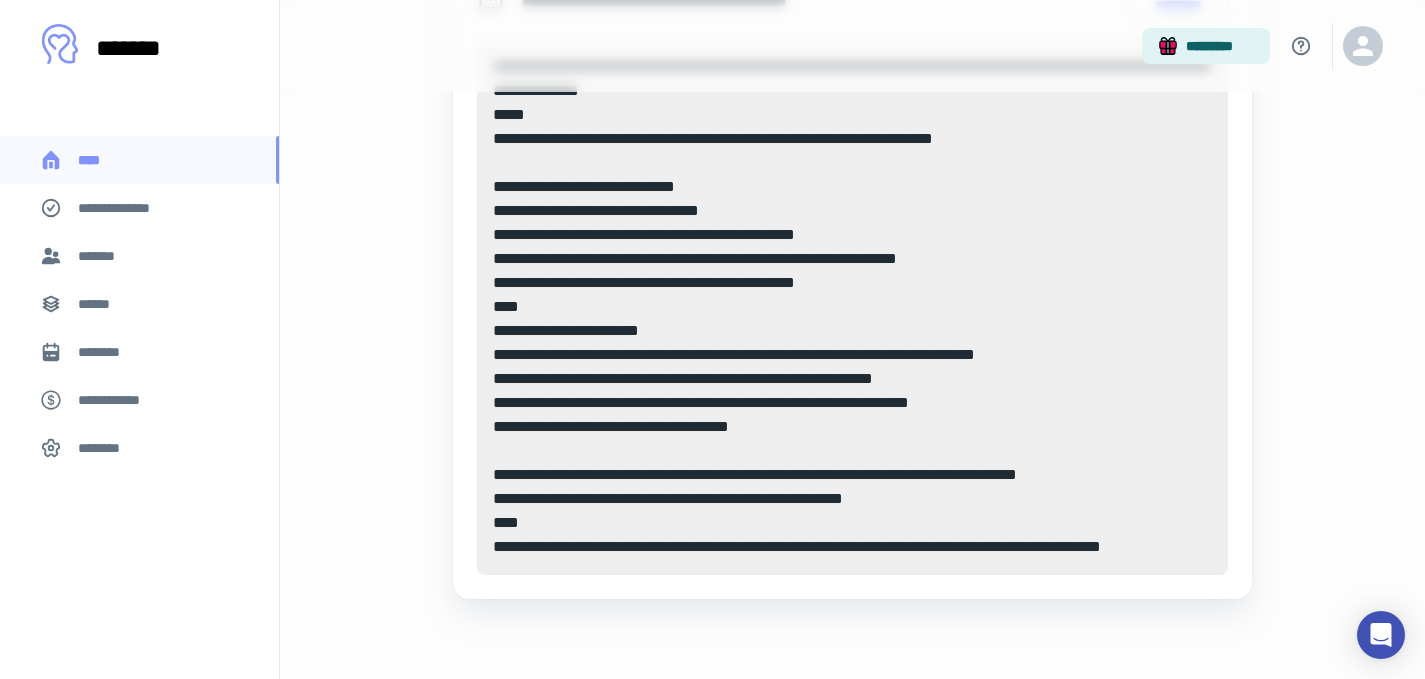 click on "*******" at bounding box center [100, 256] 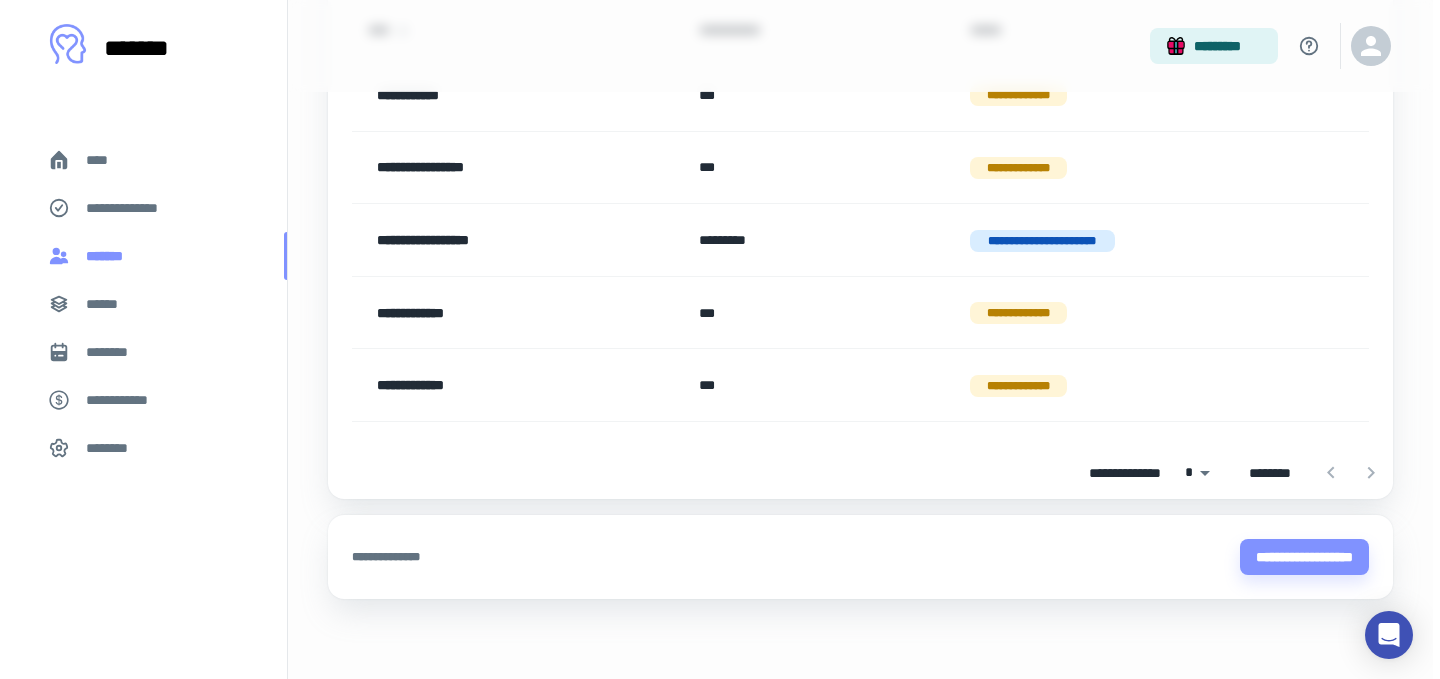 scroll, scrollTop: 0, scrollLeft: 0, axis: both 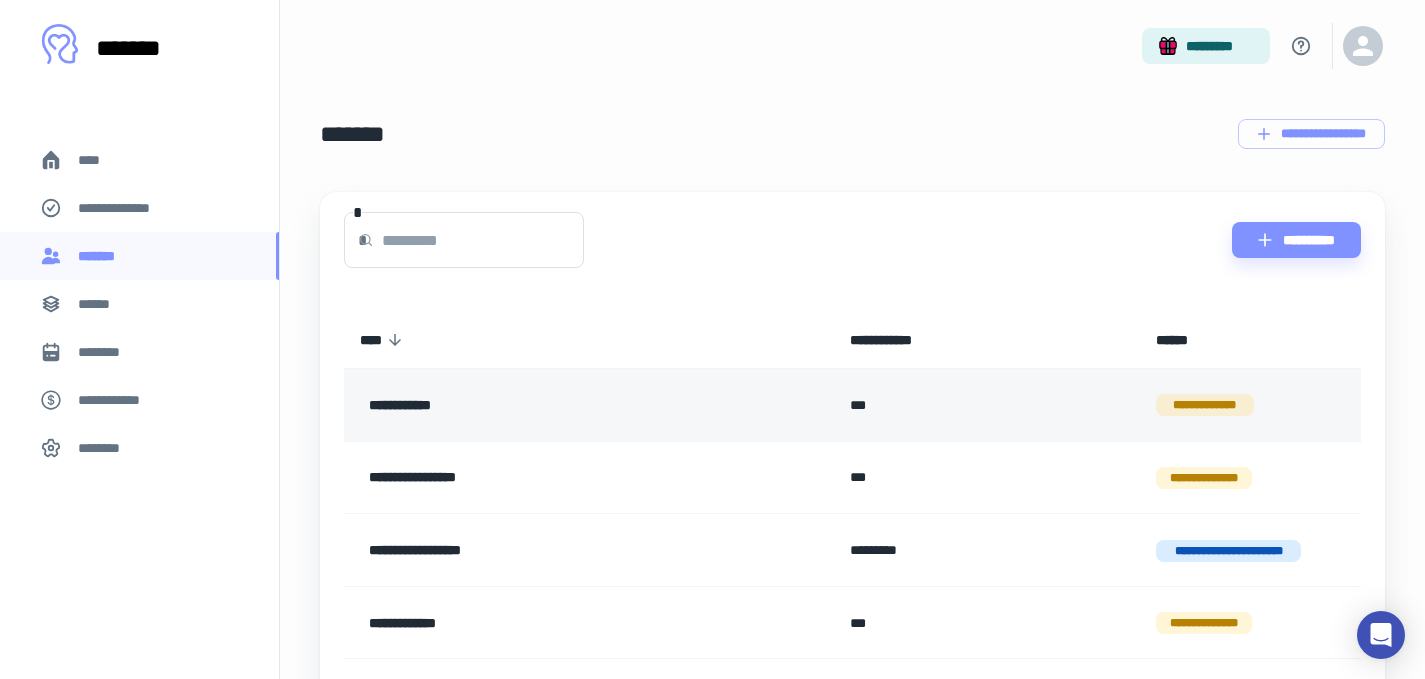 click on "**********" at bounding box center [540, 405] 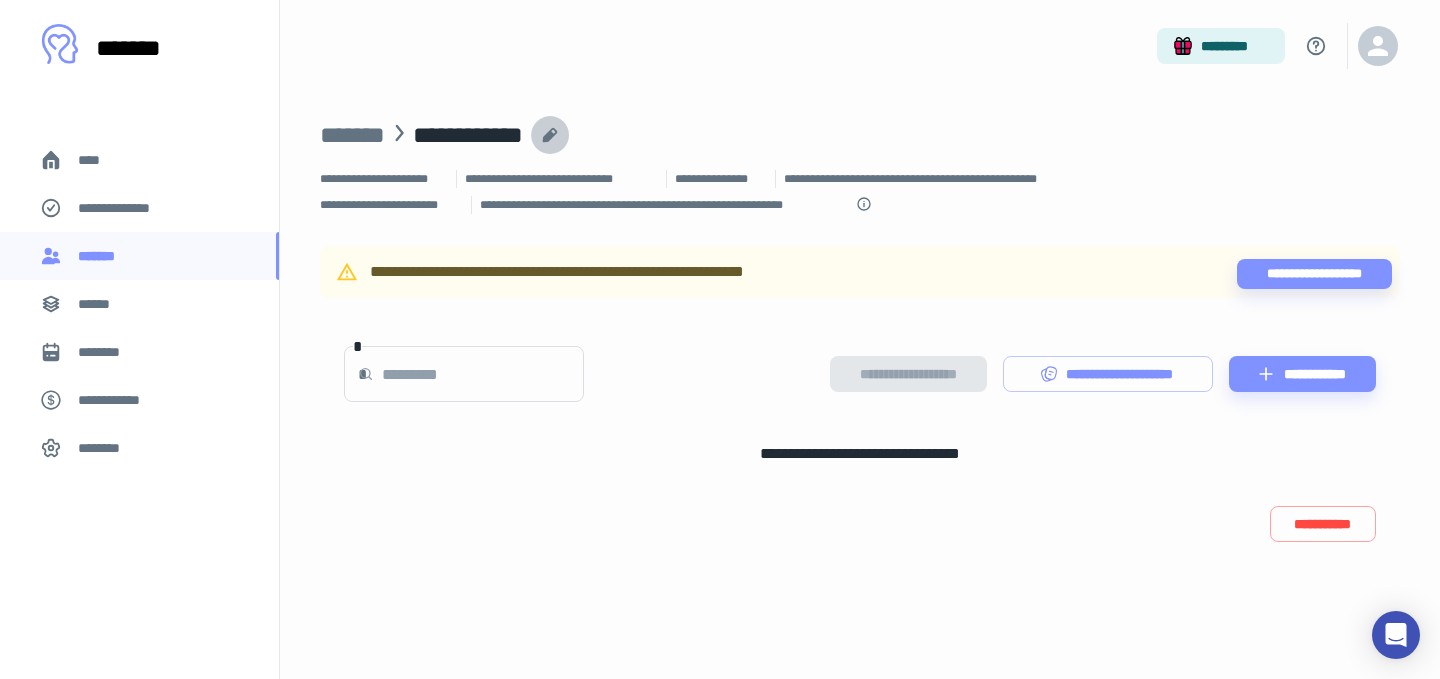 click 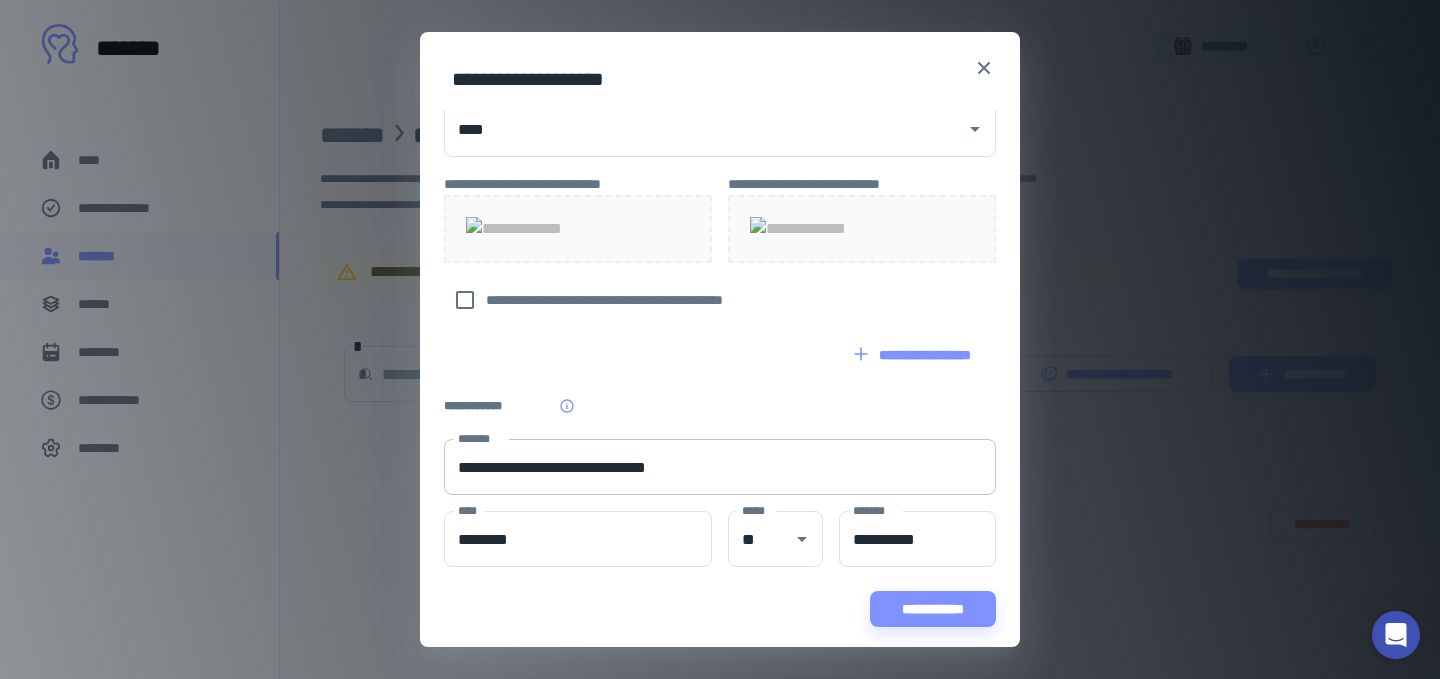 scroll, scrollTop: 0, scrollLeft: 0, axis: both 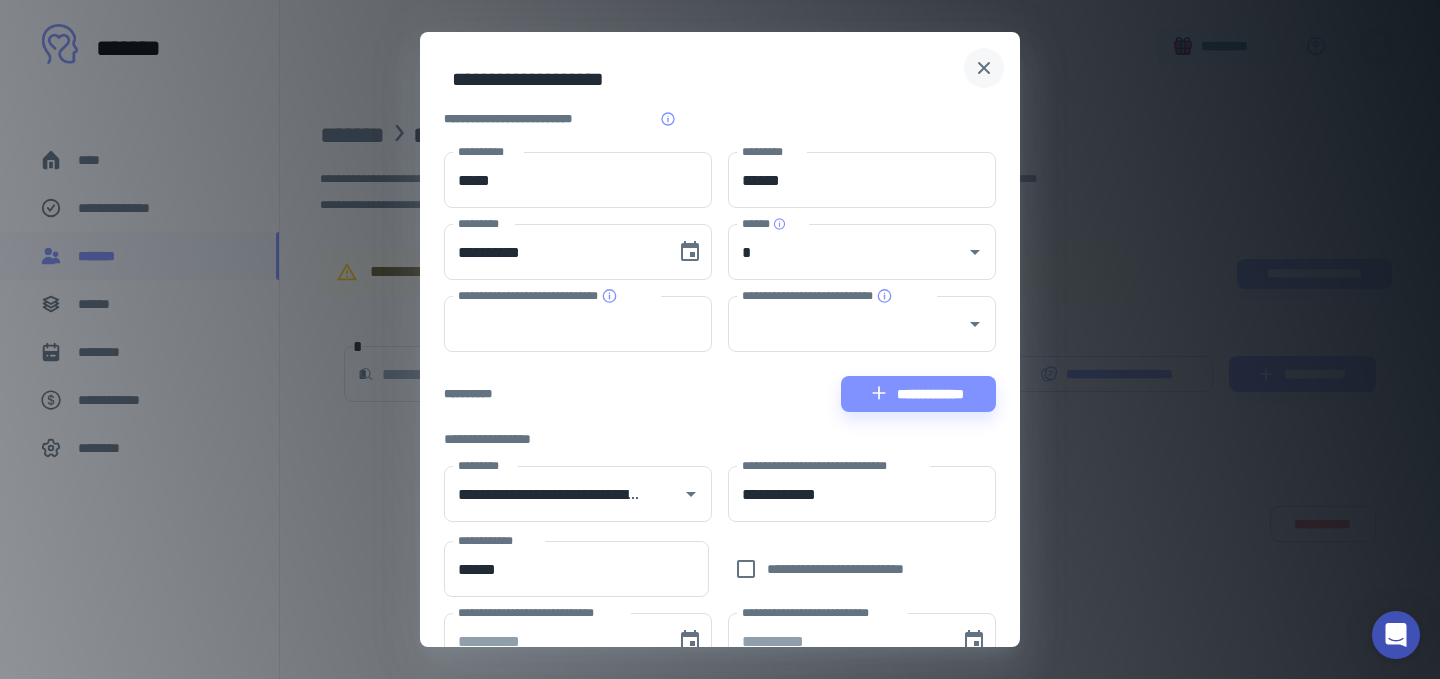 click 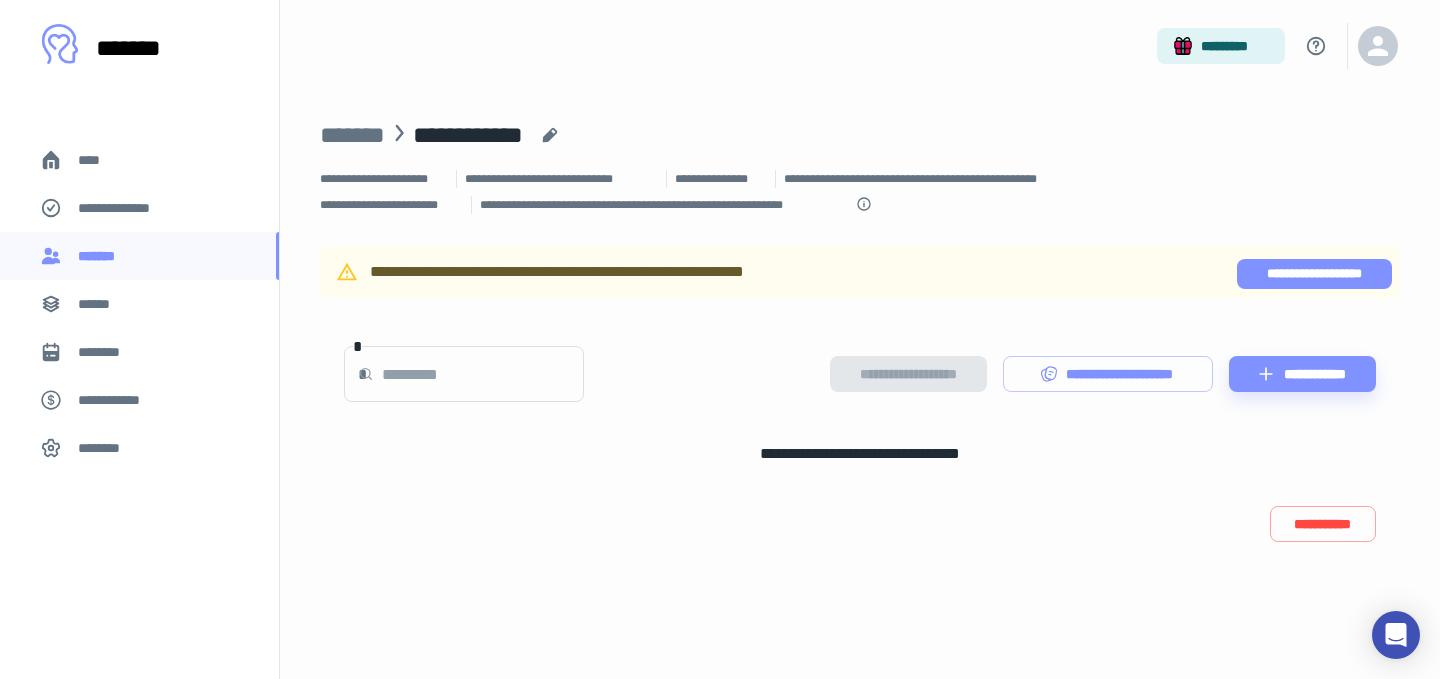 click on "**********" at bounding box center [1314, 274] 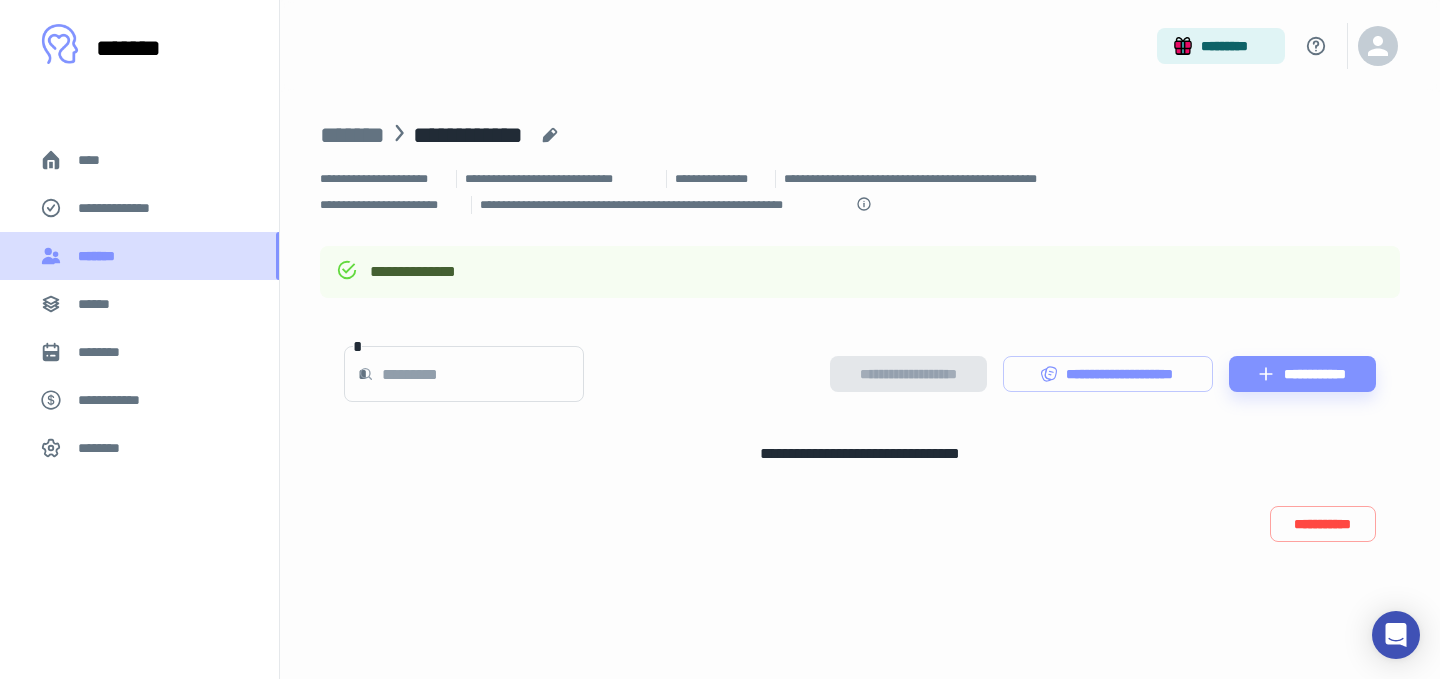click on "*******" at bounding box center (139, 256) 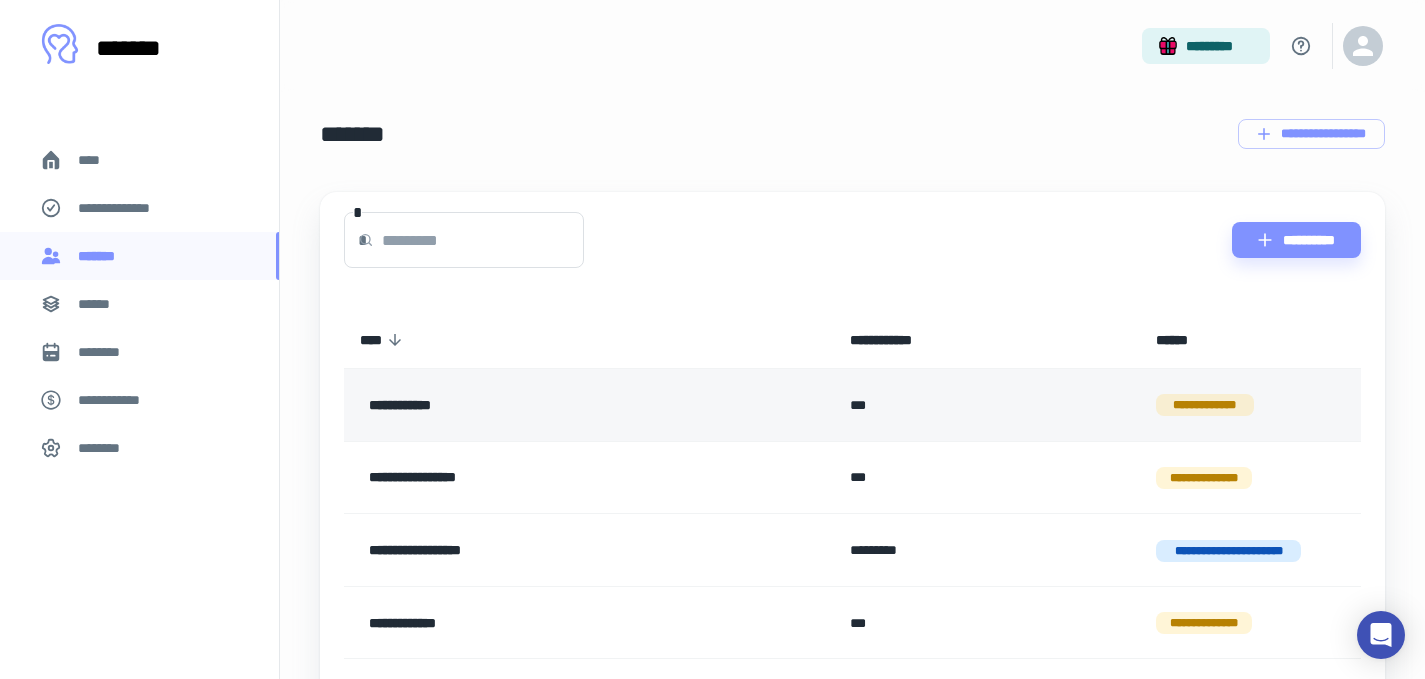 click on "**********" at bounding box center (540, 405) 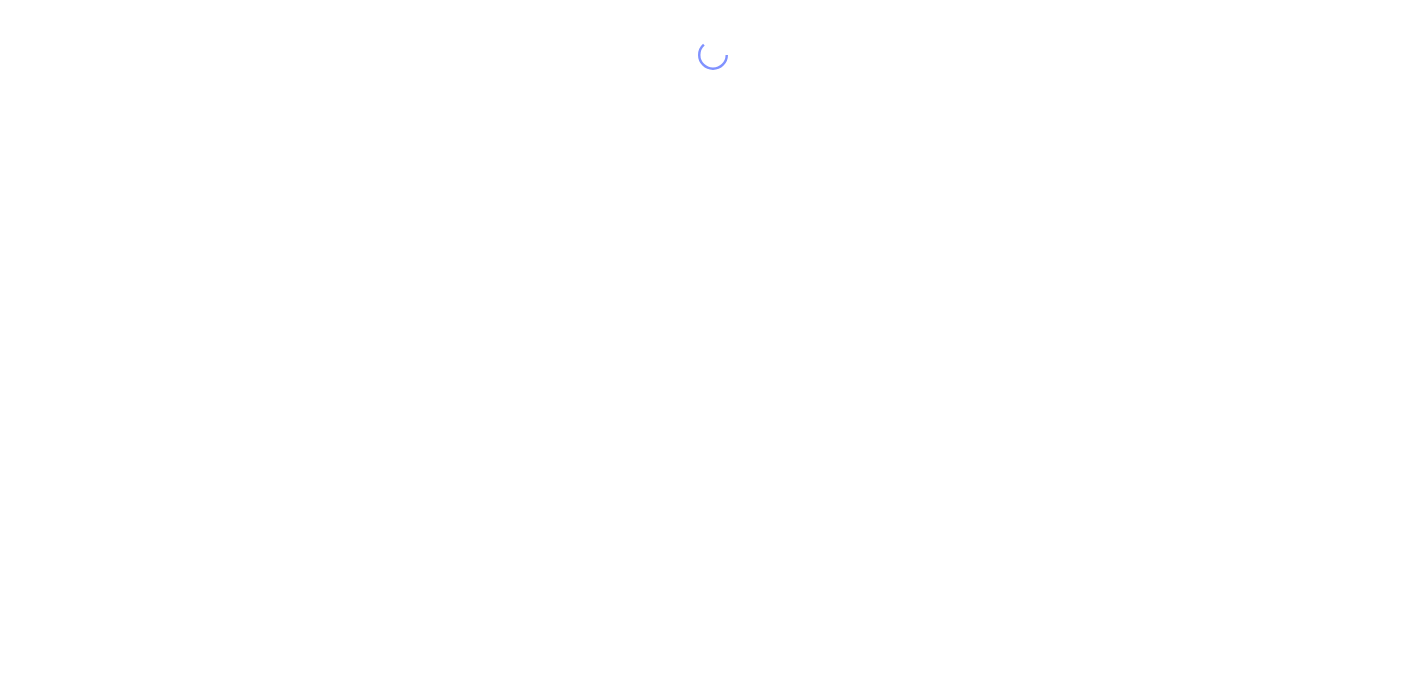 scroll, scrollTop: 0, scrollLeft: 0, axis: both 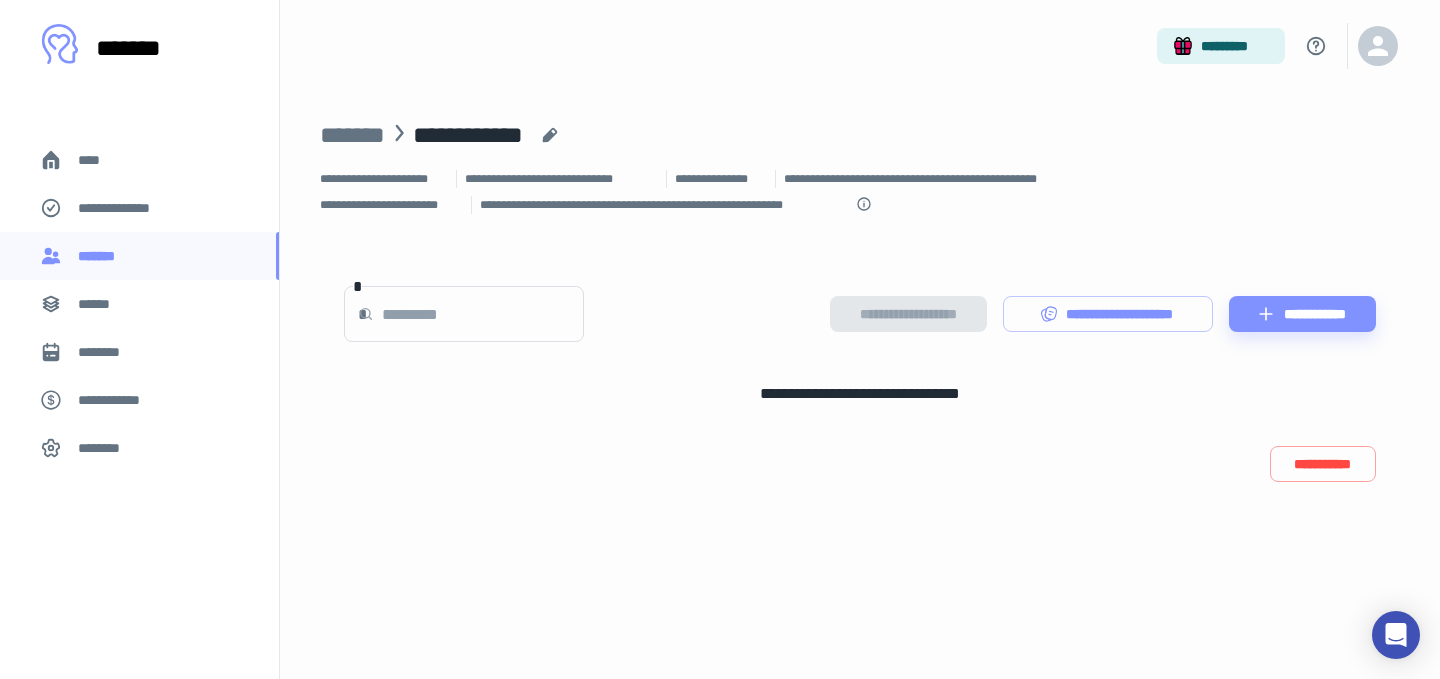 click on "******" at bounding box center (100, 304) 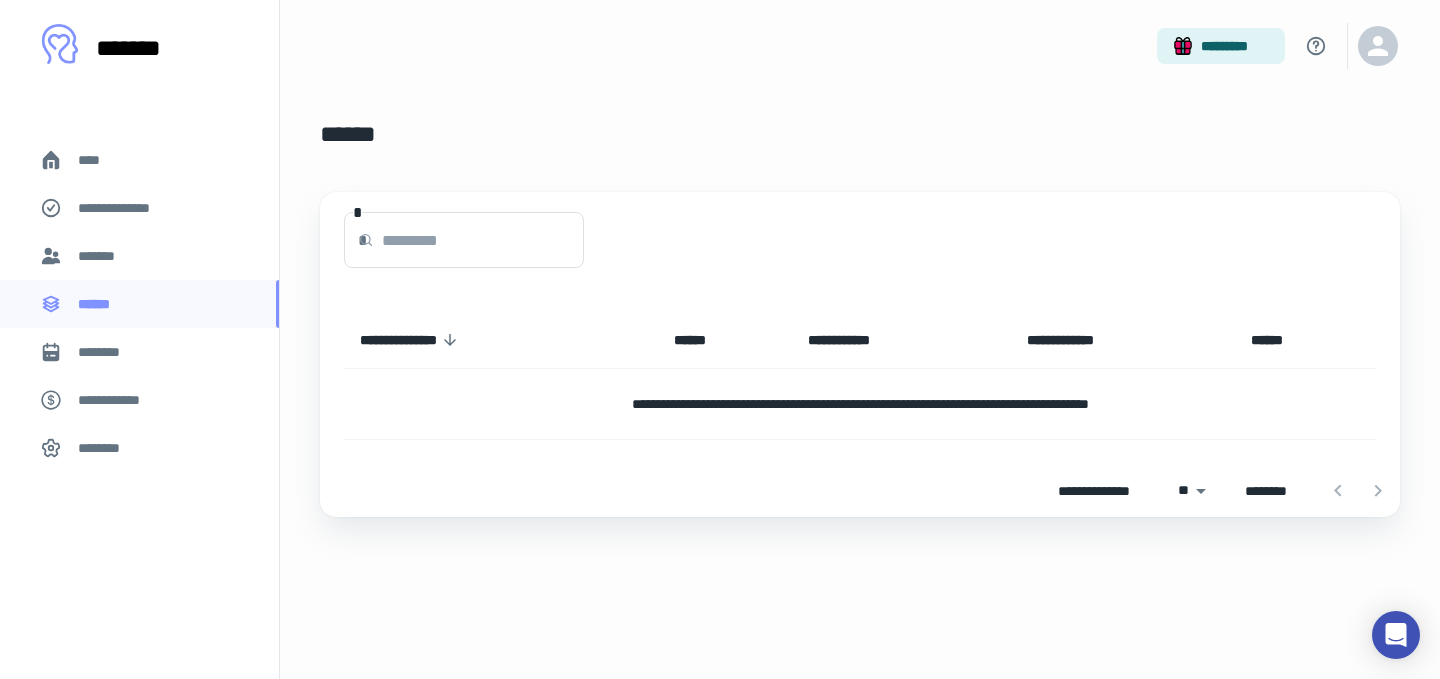 click on "*******" at bounding box center (100, 256) 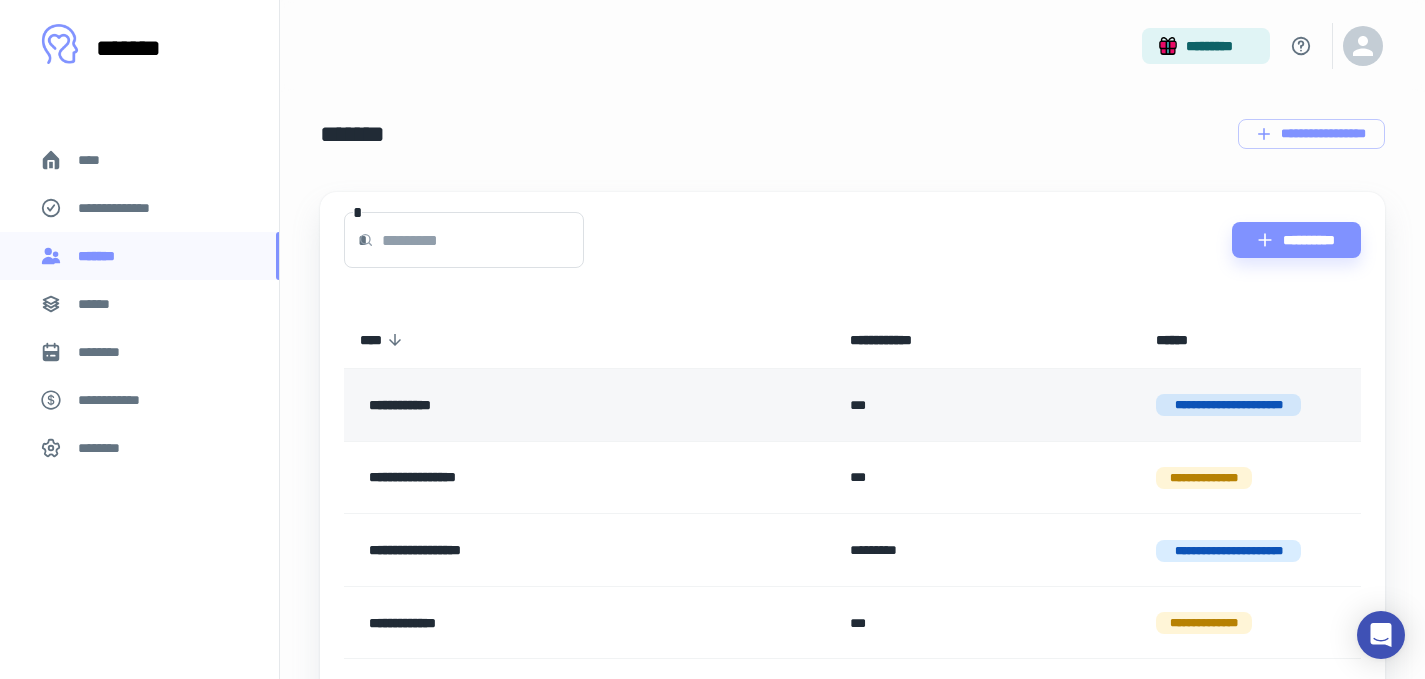 click on "**********" at bounding box center [540, 405] 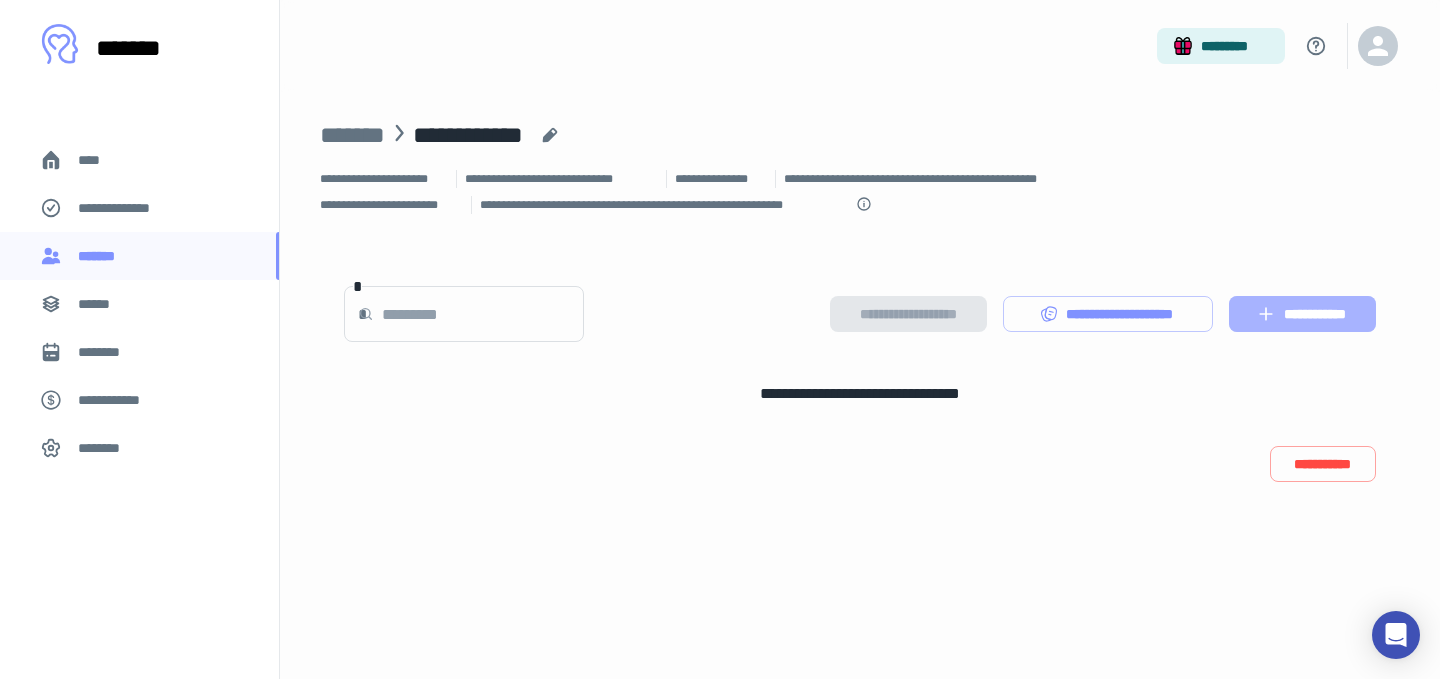 click on "**********" at bounding box center (1302, 314) 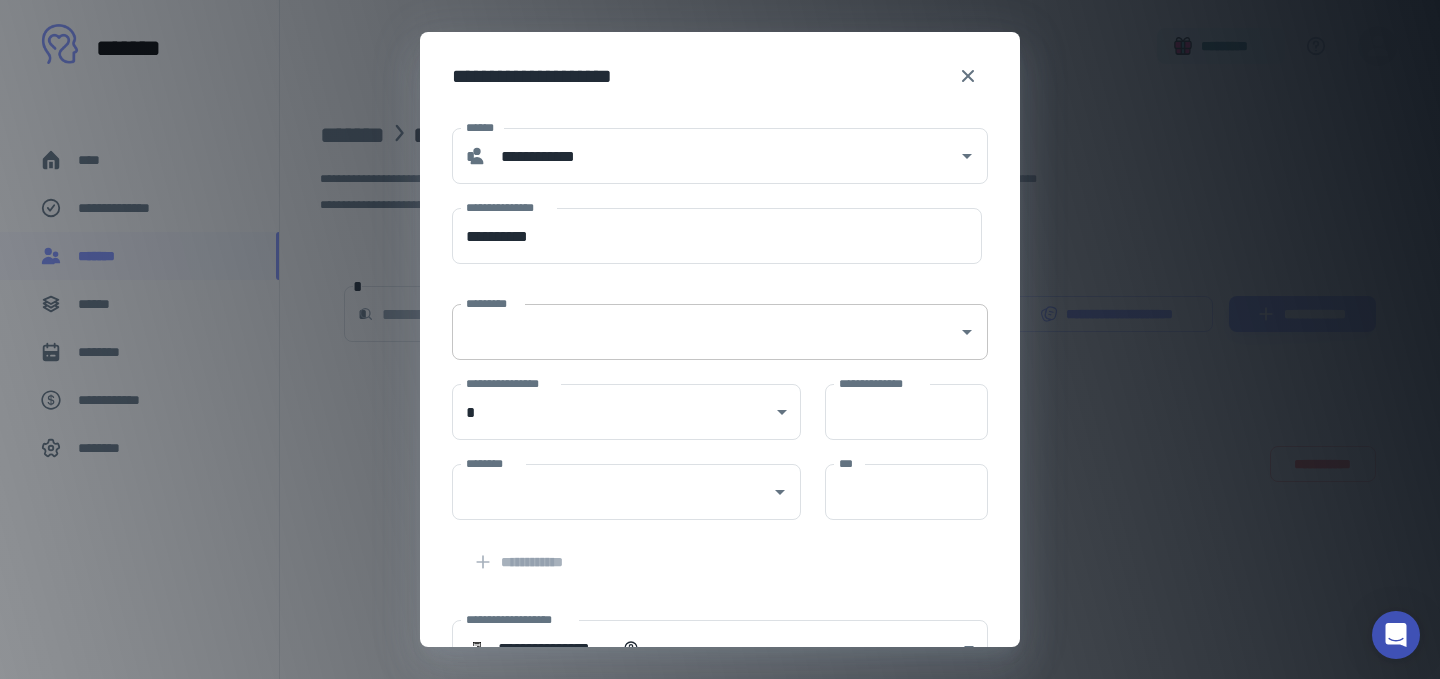 click on "*********" at bounding box center [705, 332] 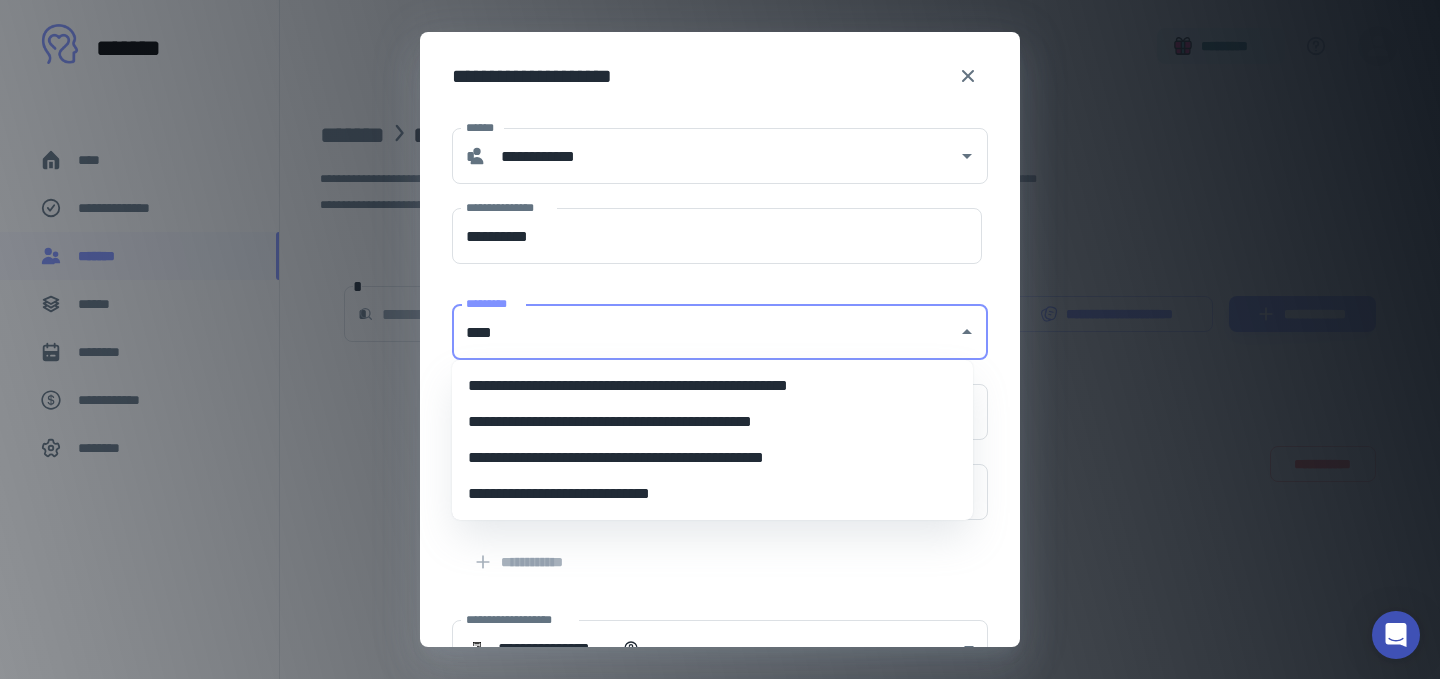 click on "**********" at bounding box center [712, 422] 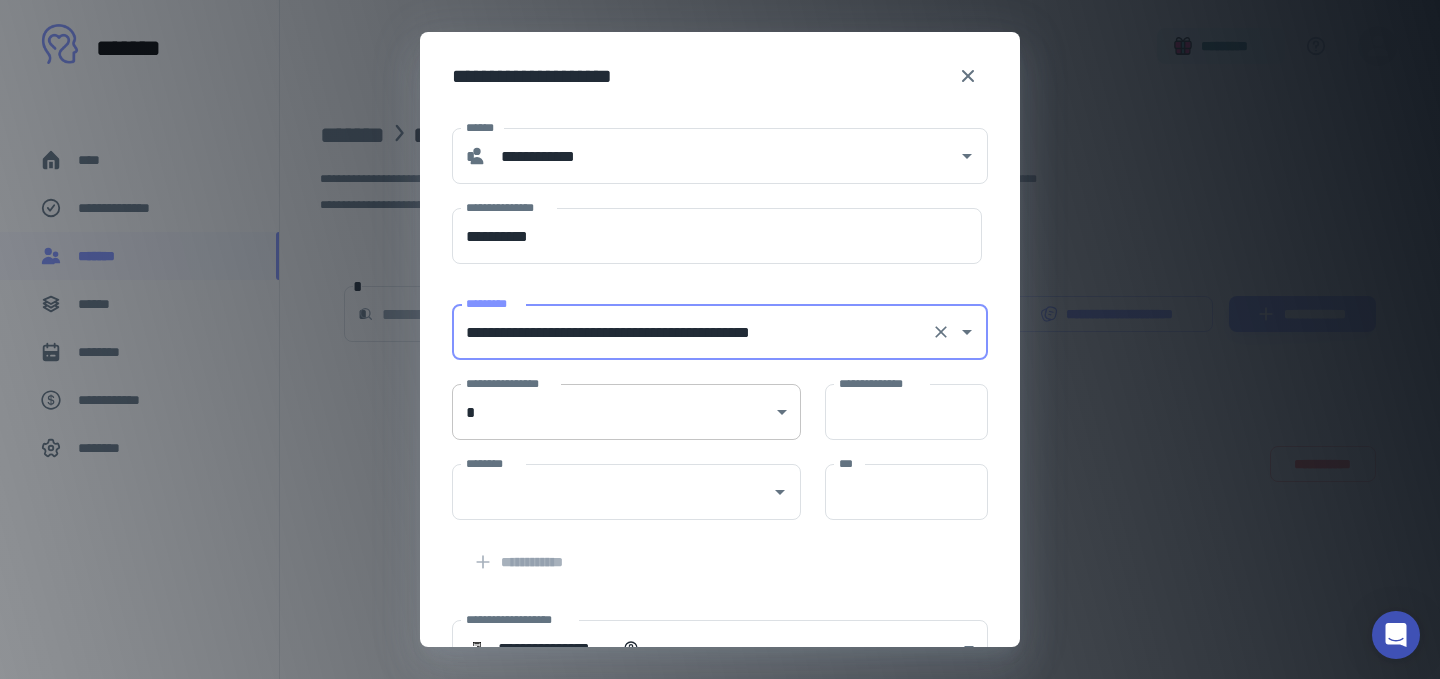 type on "**********" 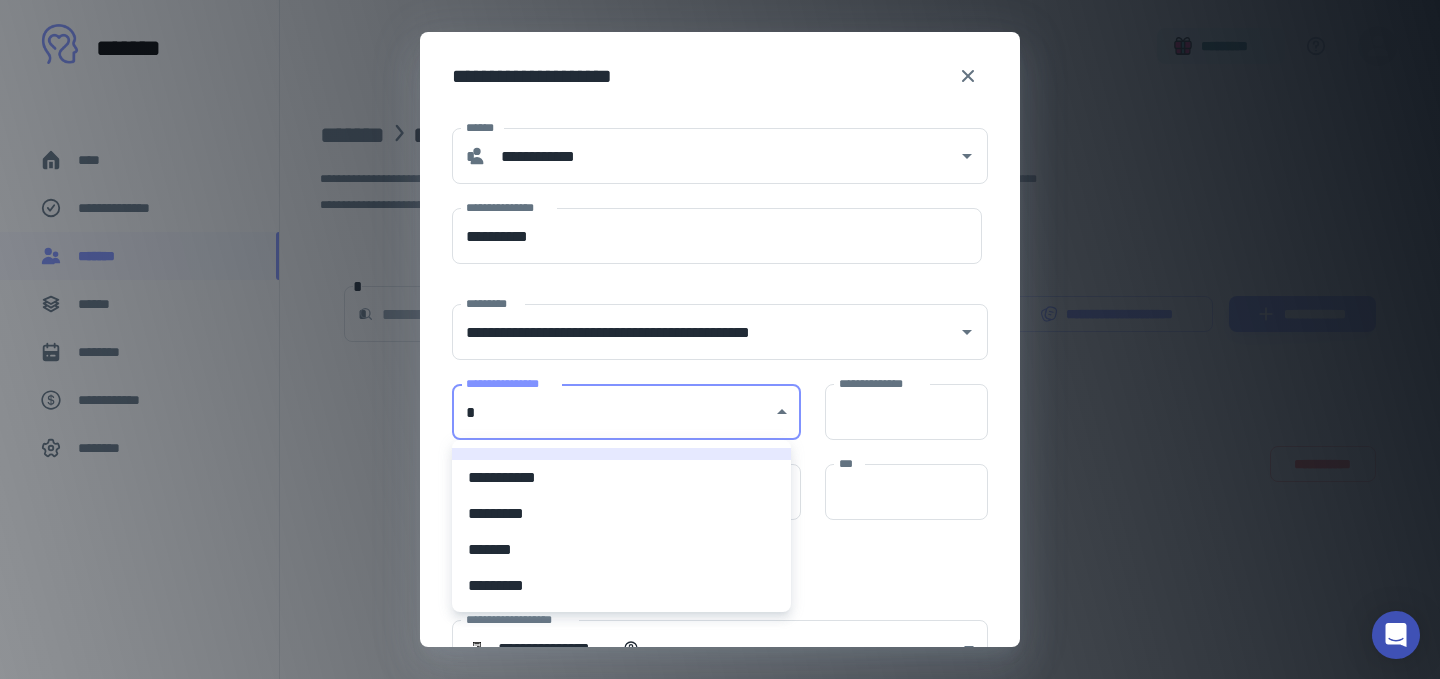click on "*********" at bounding box center (621, 514) 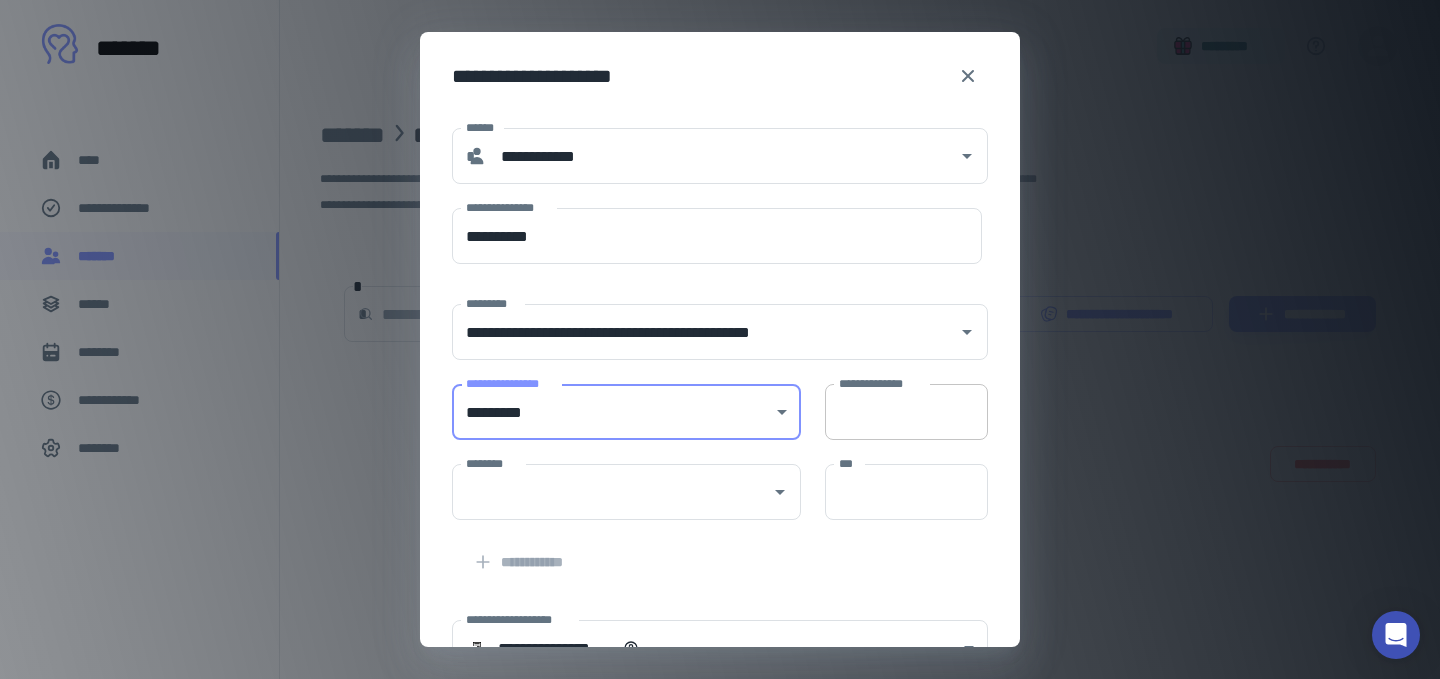 click on "**********" at bounding box center [906, 412] 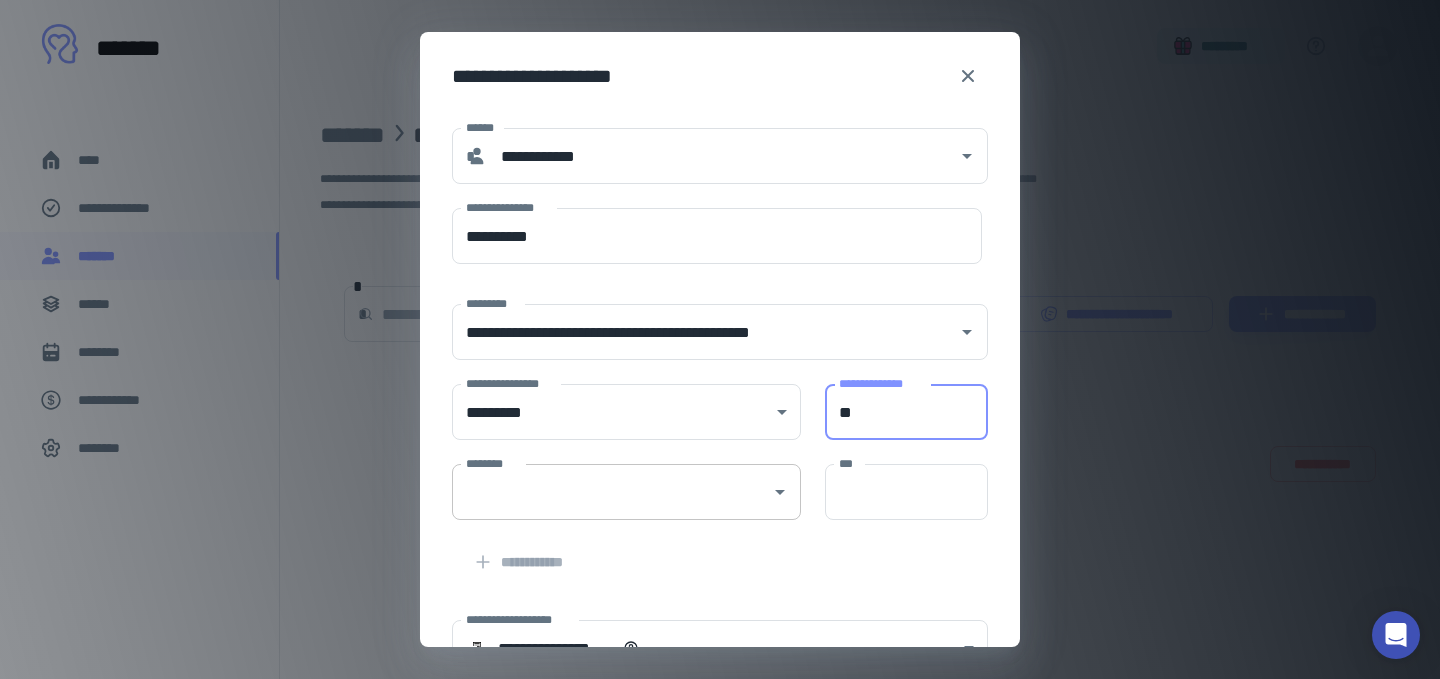 type on "**" 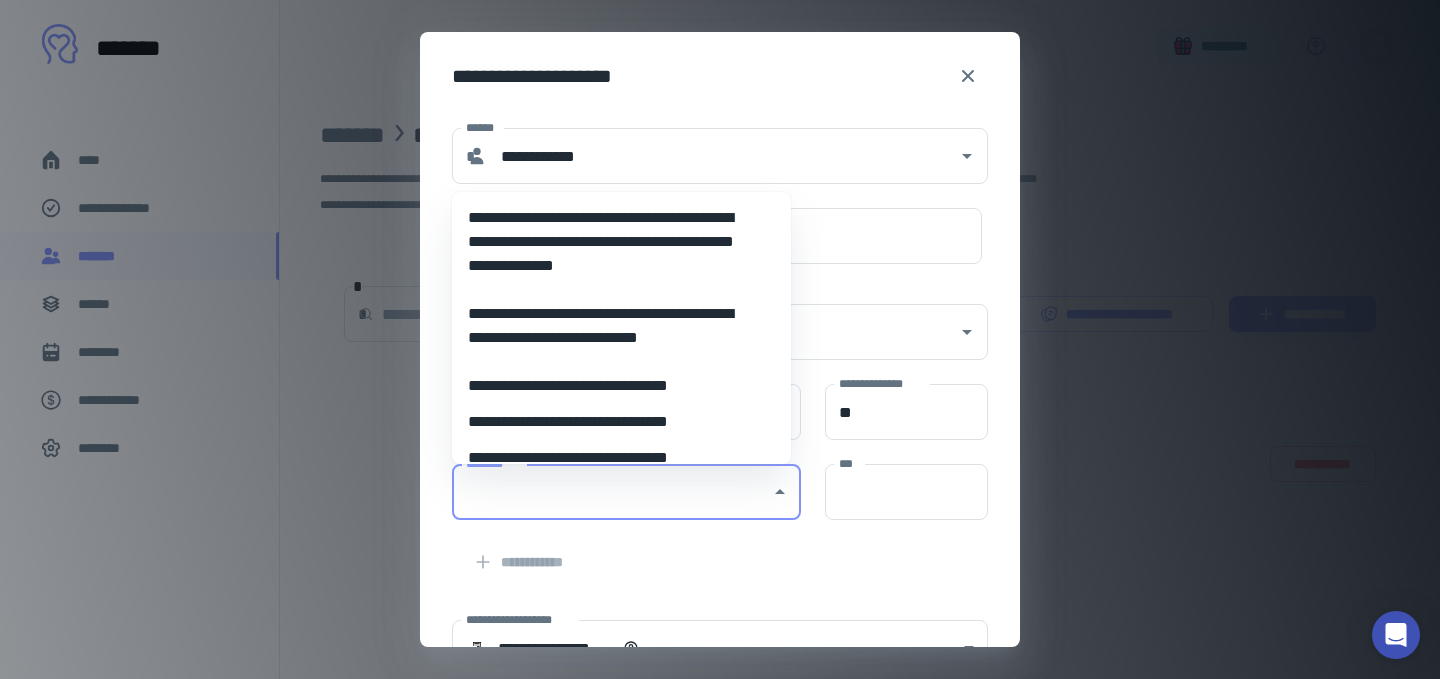 click on "**********" at bounding box center [614, 458] 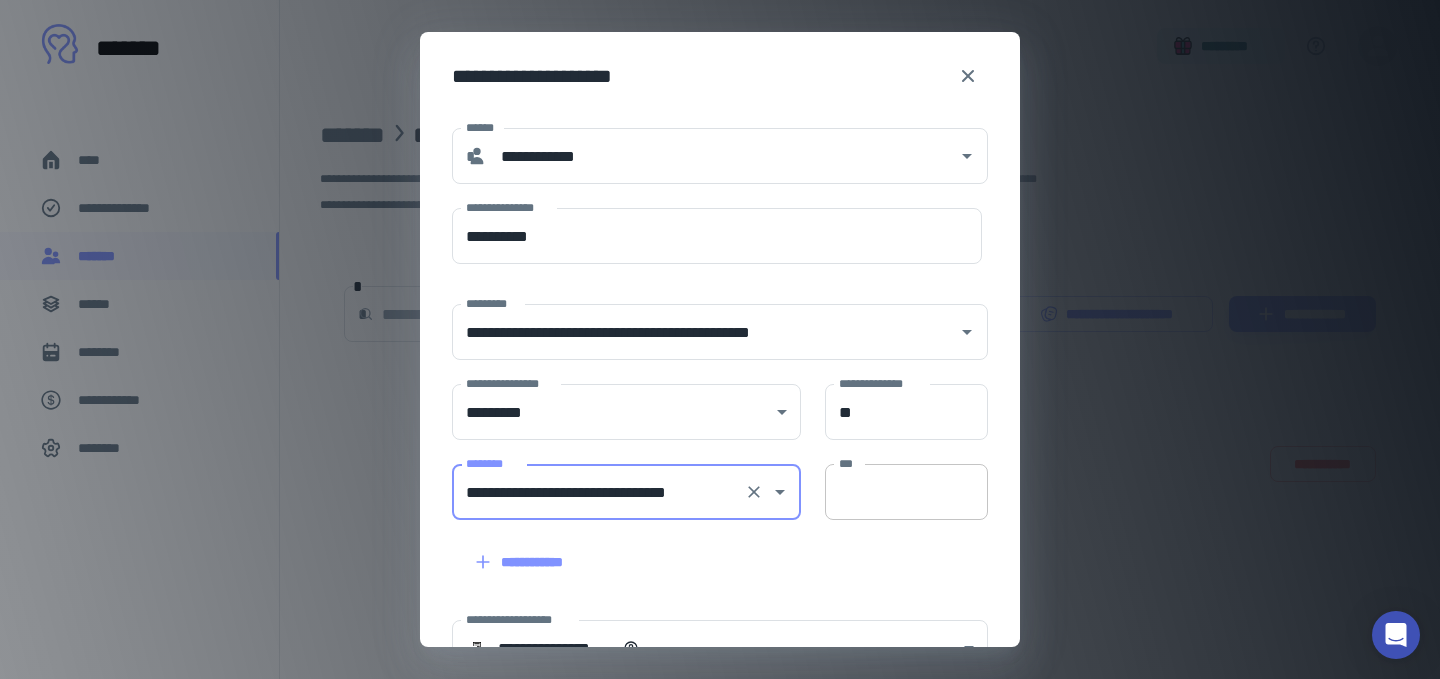 click on "***" at bounding box center (906, 492) 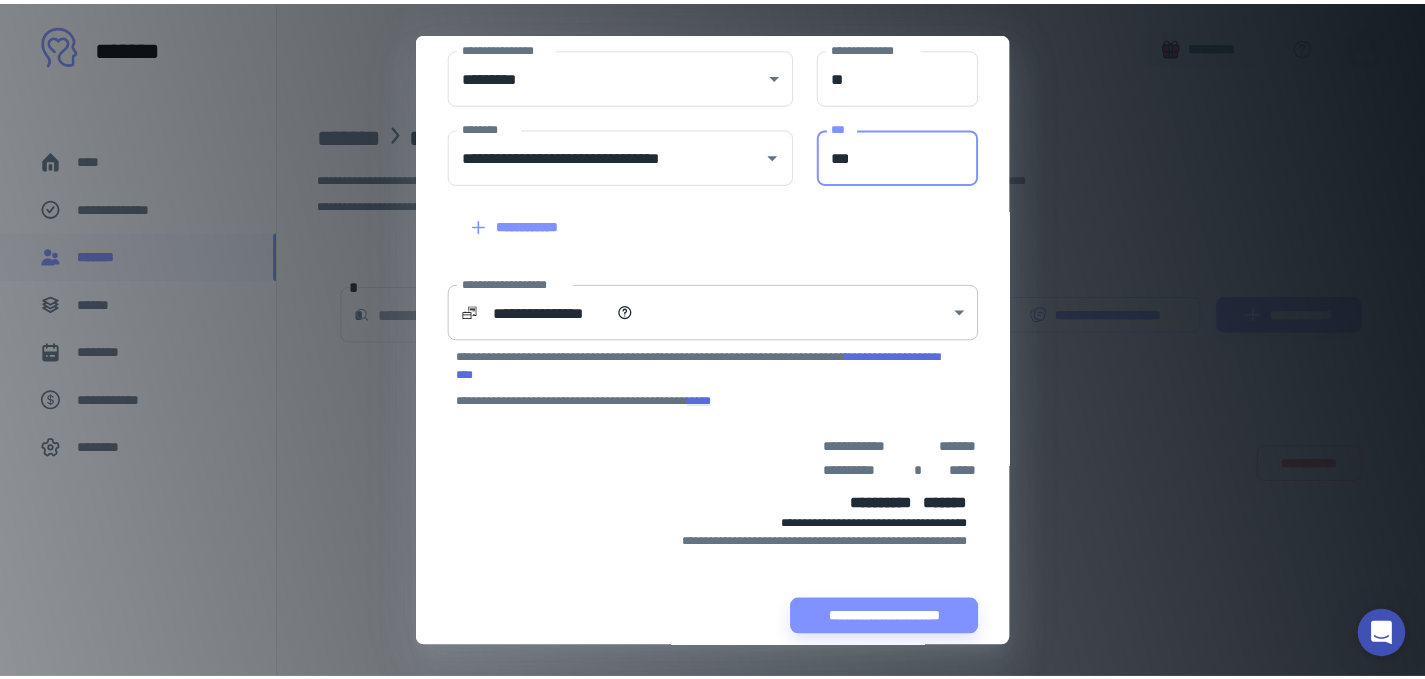 scroll, scrollTop: 357, scrollLeft: 0, axis: vertical 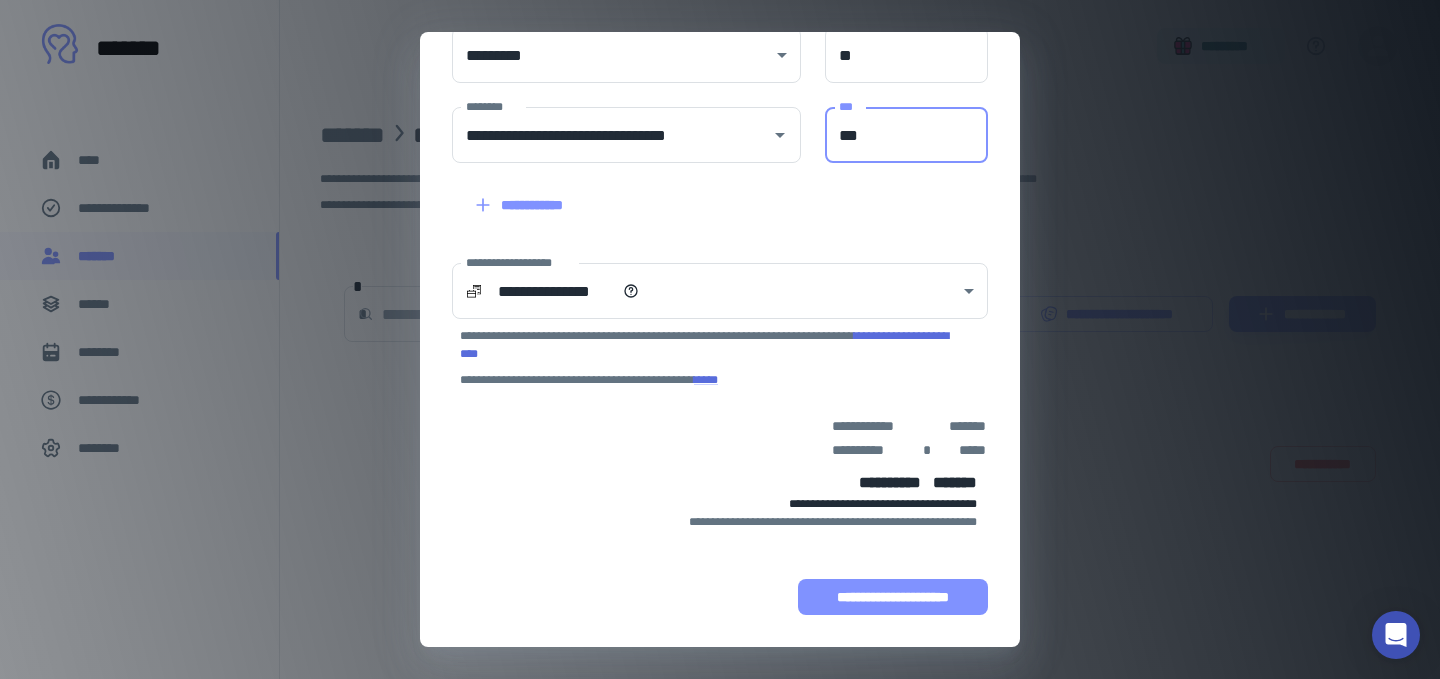 type on "***" 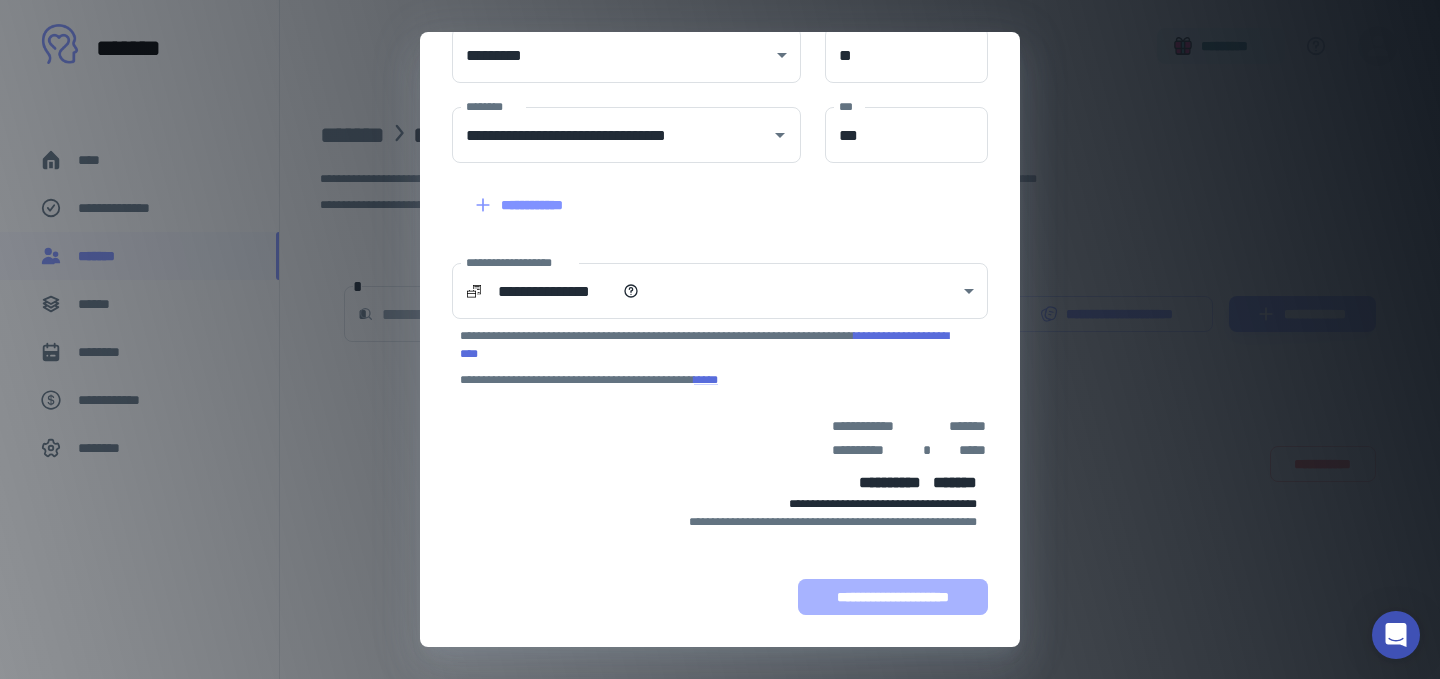 click on "**********" at bounding box center (893, 597) 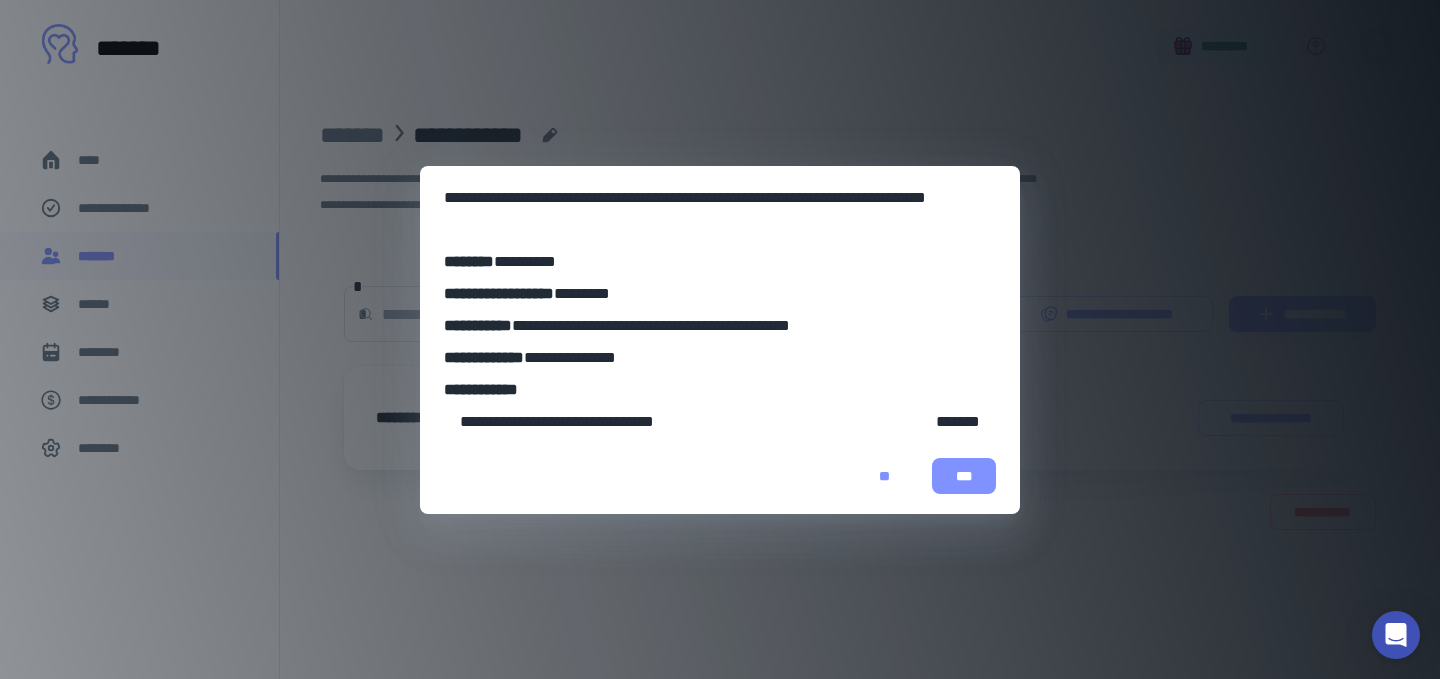 click on "***" at bounding box center [964, 476] 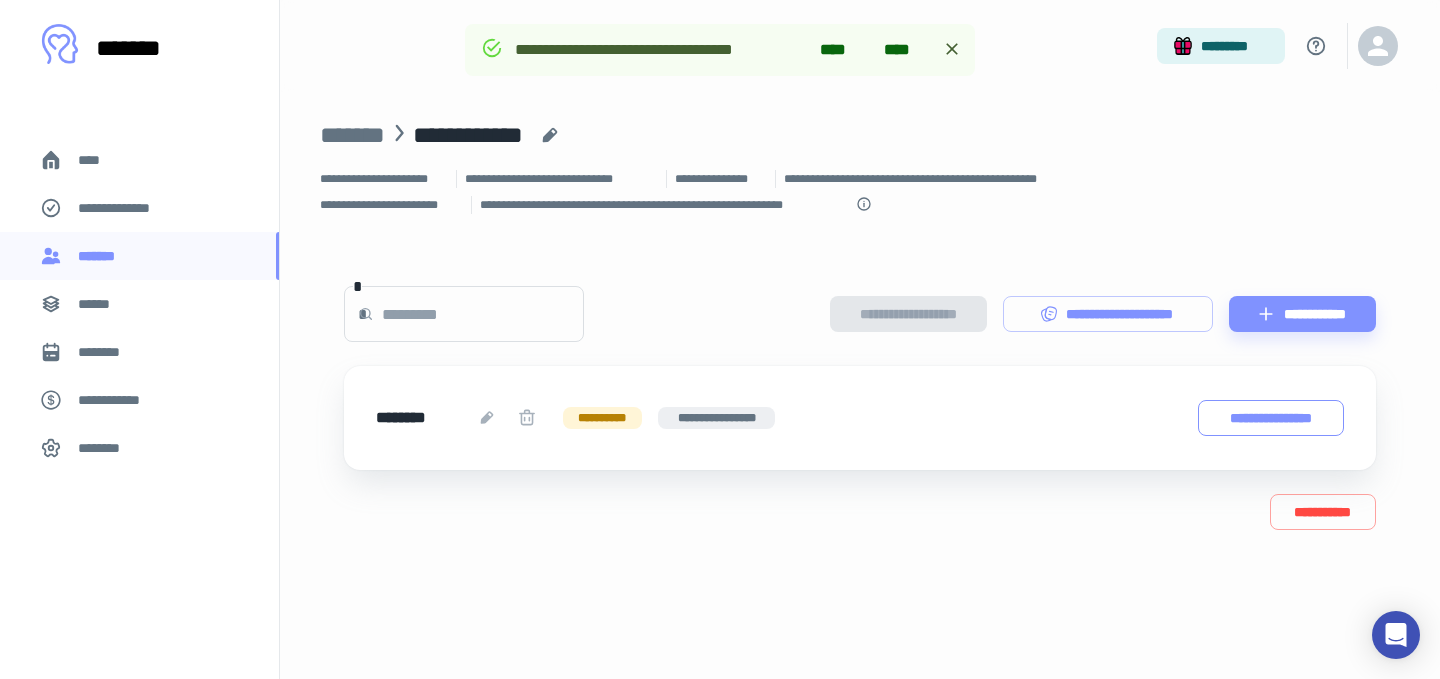 click on "**********" at bounding box center (1271, 418) 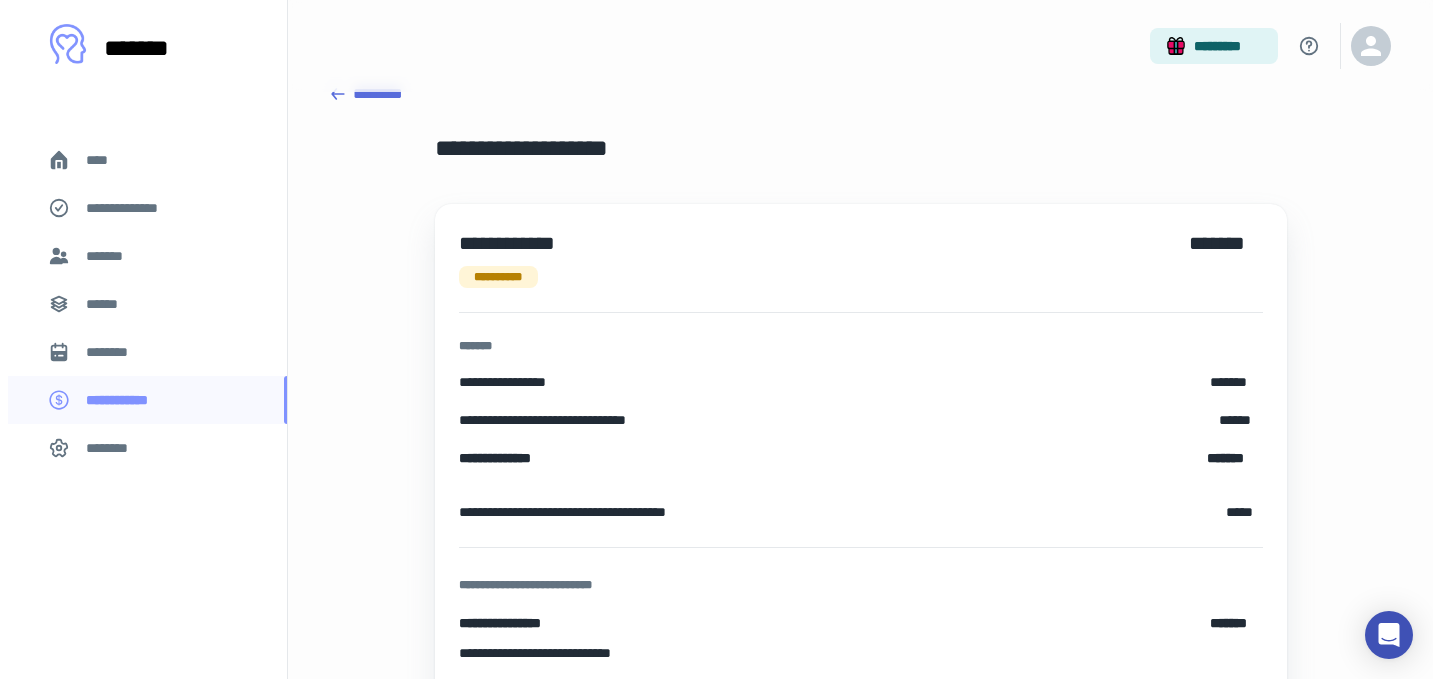 scroll, scrollTop: 0, scrollLeft: 0, axis: both 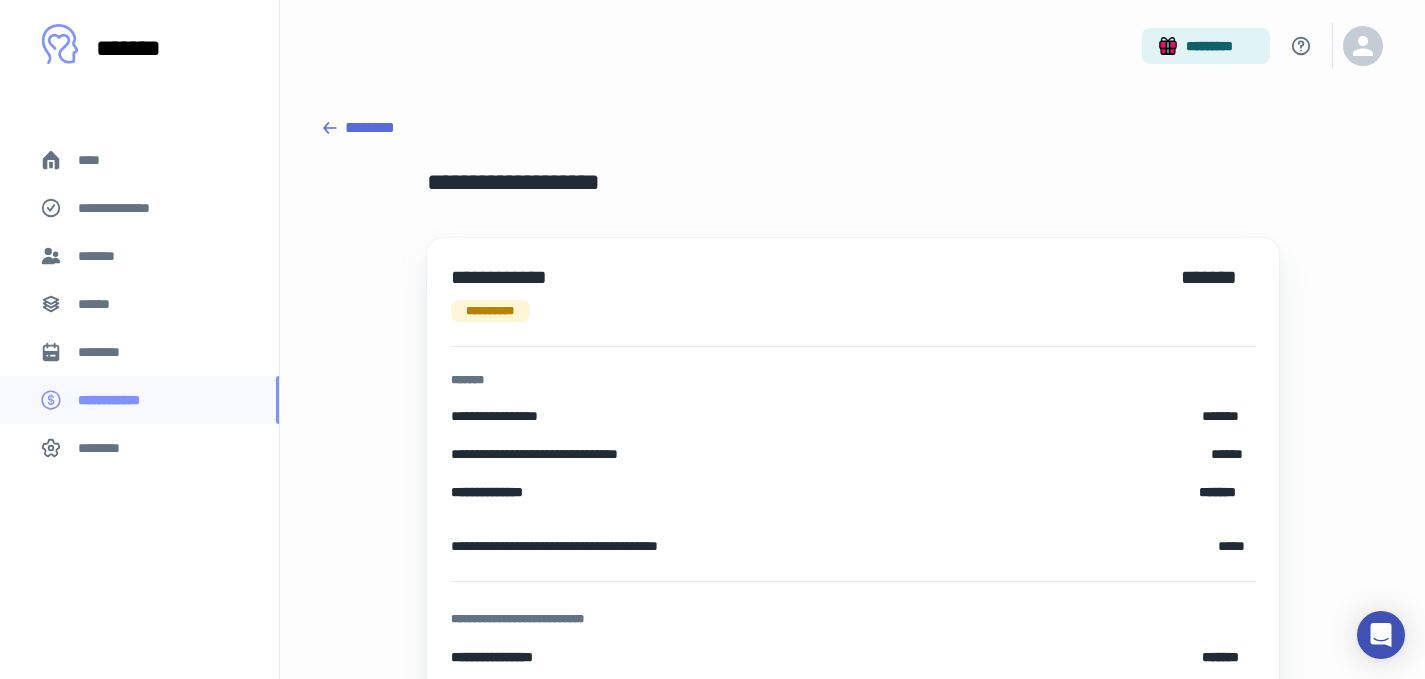 click on "********" at bounding box center (852, 128) 